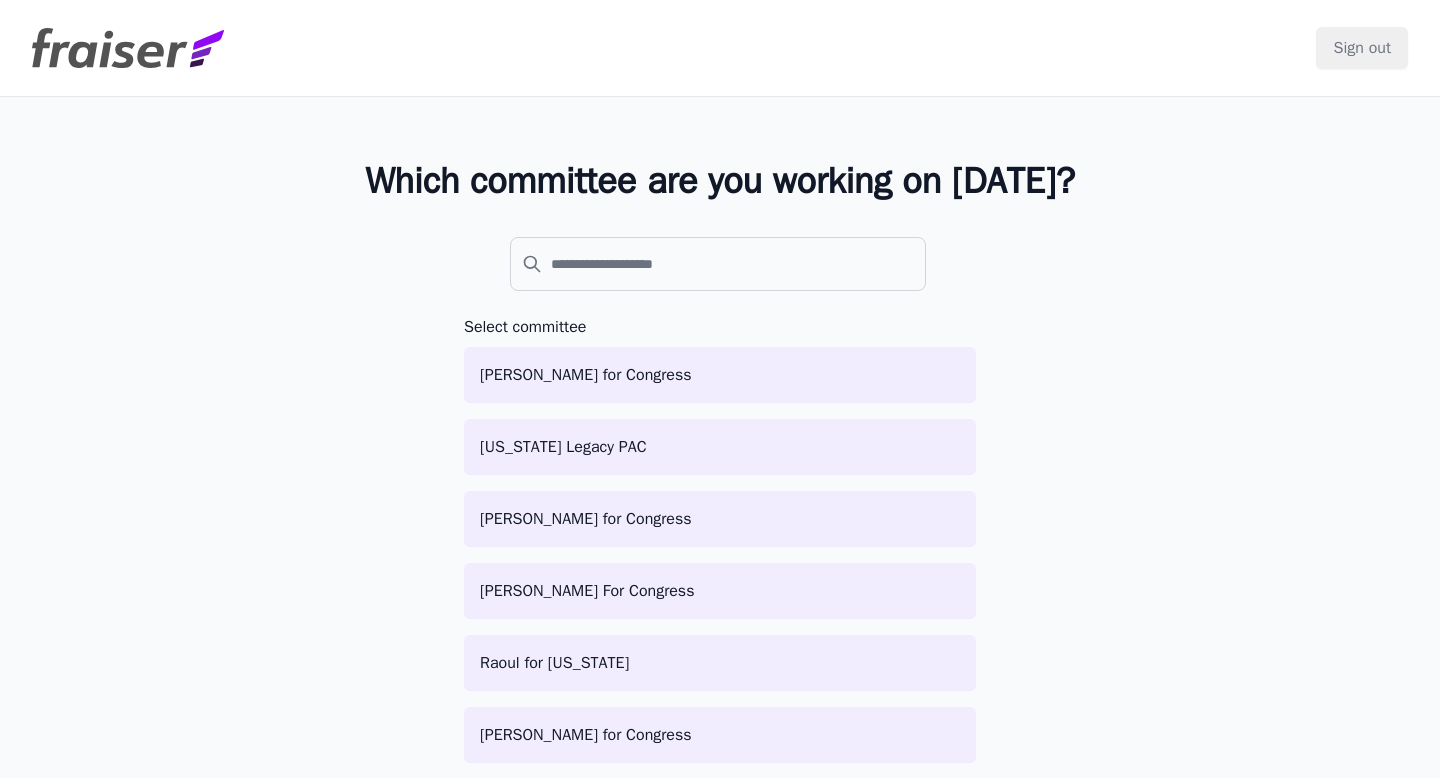 scroll, scrollTop: 0, scrollLeft: 0, axis: both 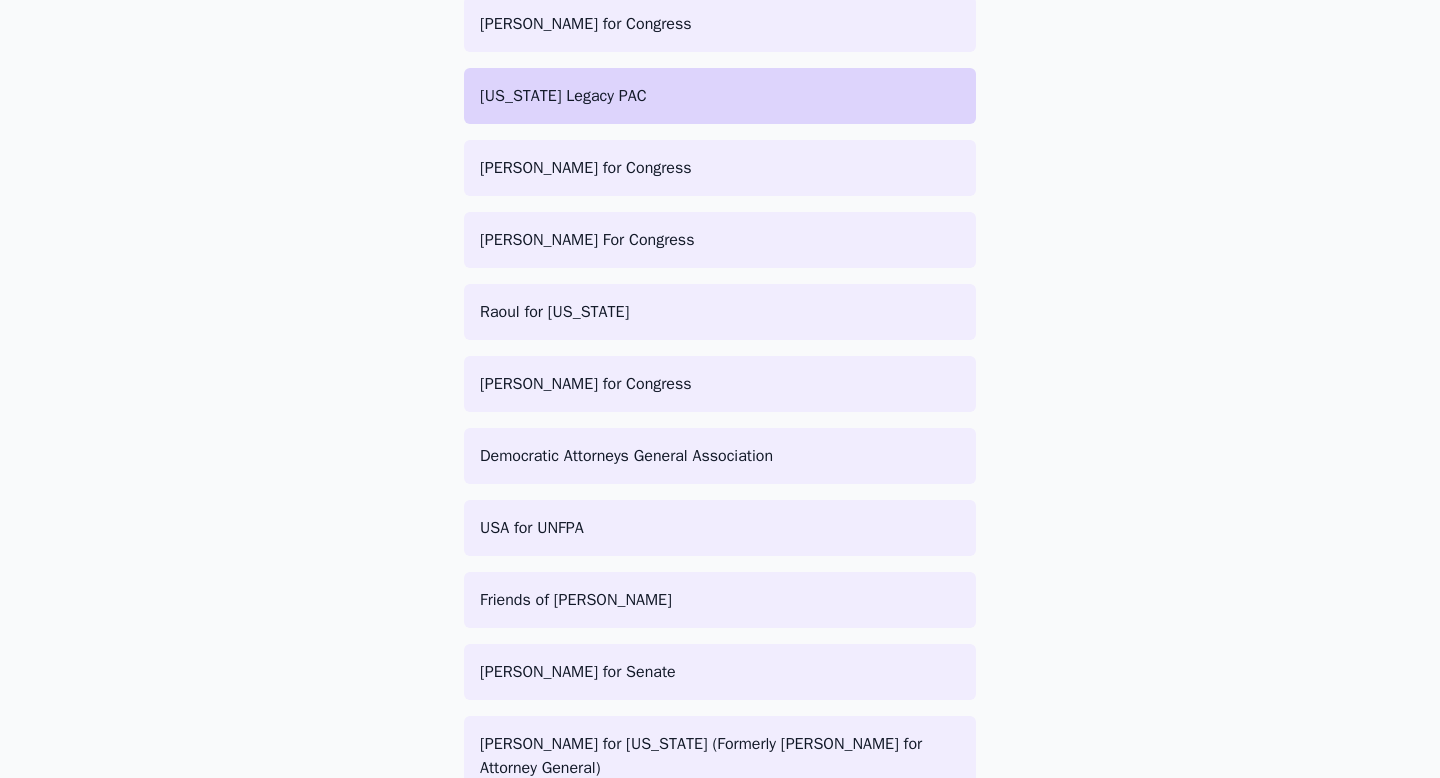 click on "[US_STATE] Legacy PAC" at bounding box center (720, 96) 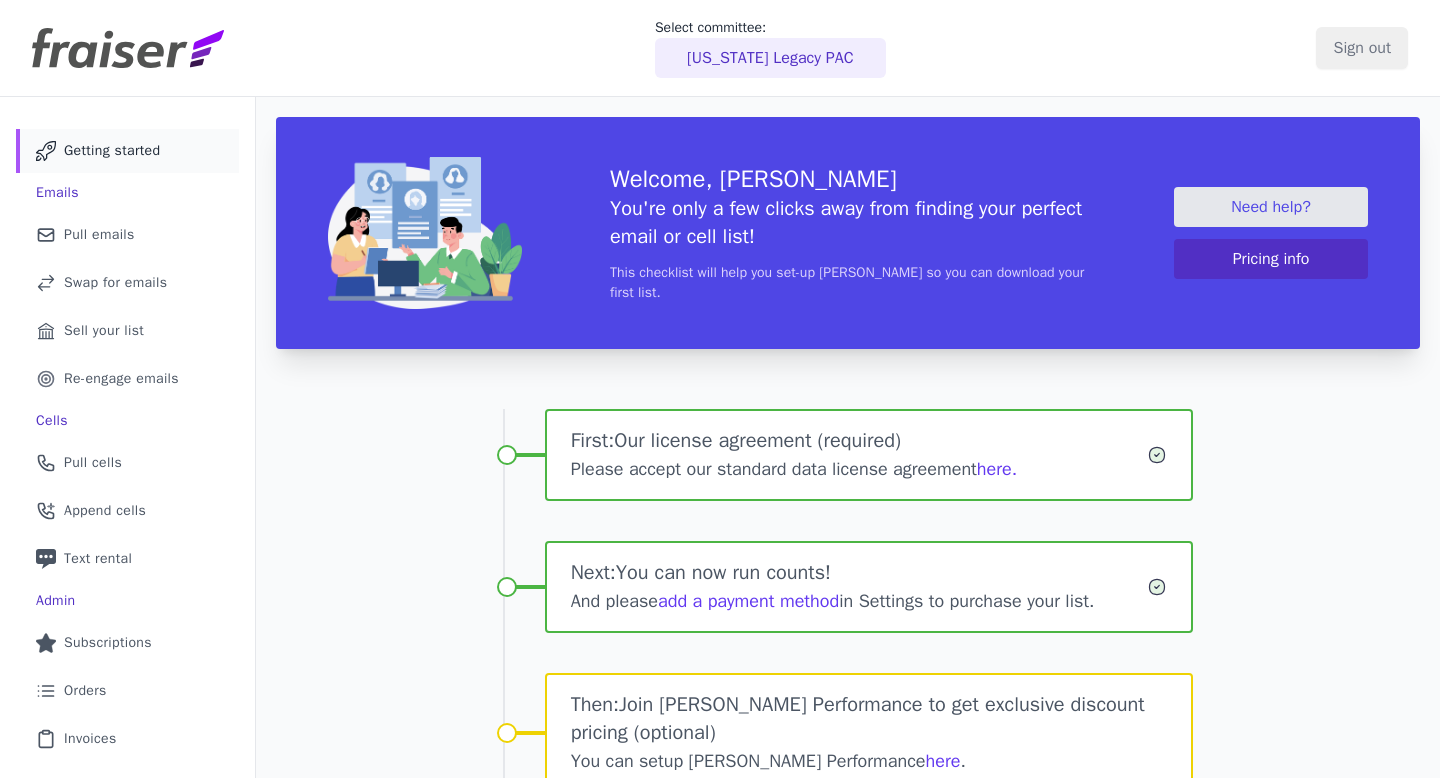 scroll, scrollTop: 0, scrollLeft: 0, axis: both 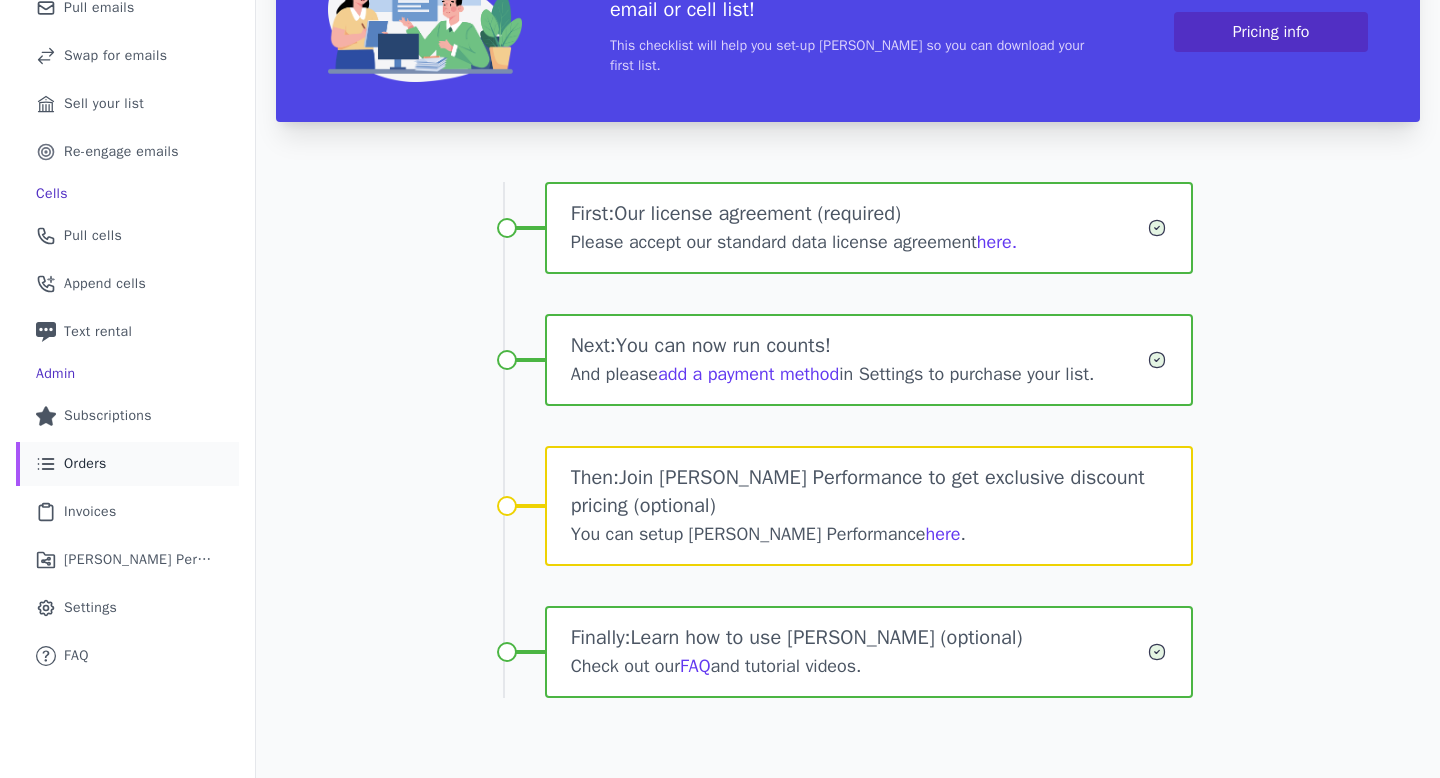 click on "List Icon Outline of bulleted list
Orders" at bounding box center (127, 464) 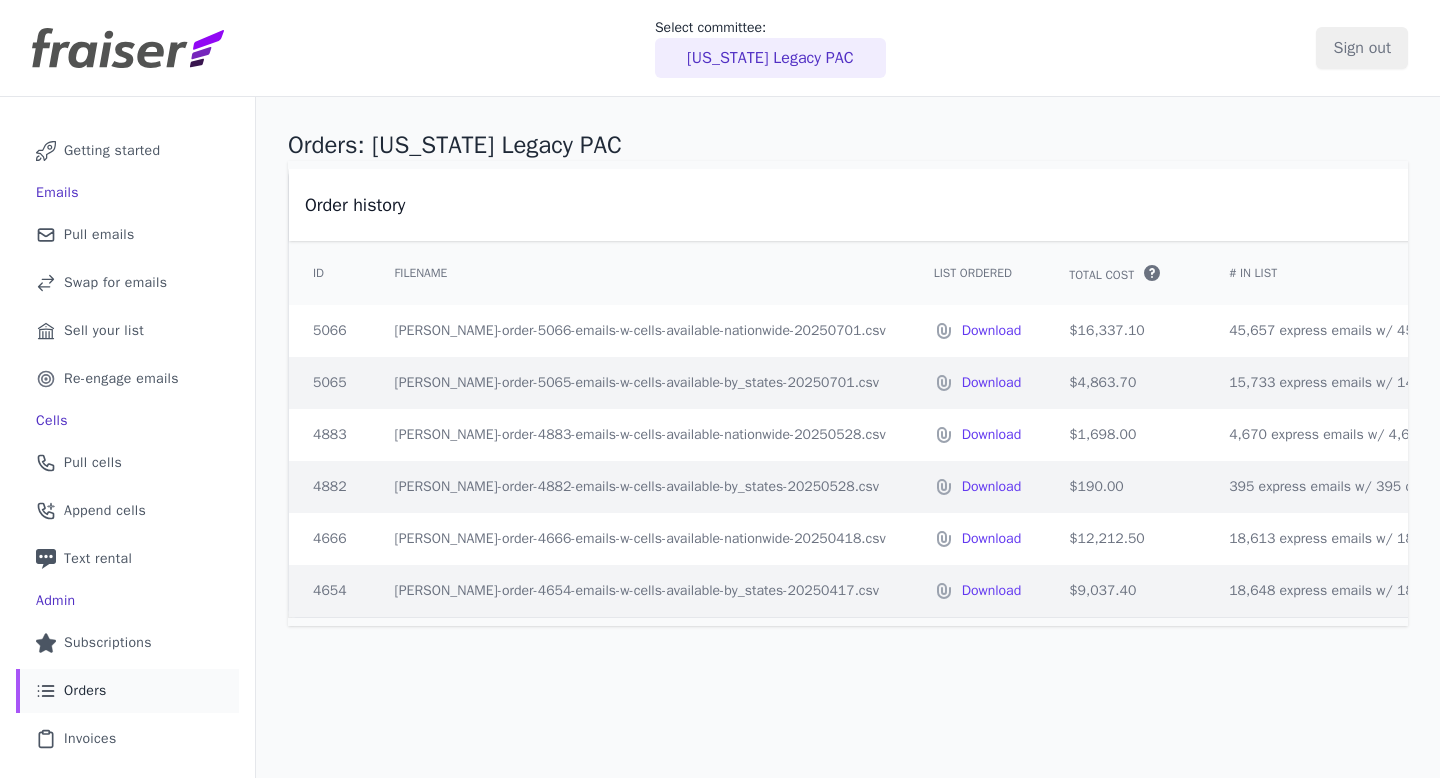 scroll, scrollTop: 0, scrollLeft: 0, axis: both 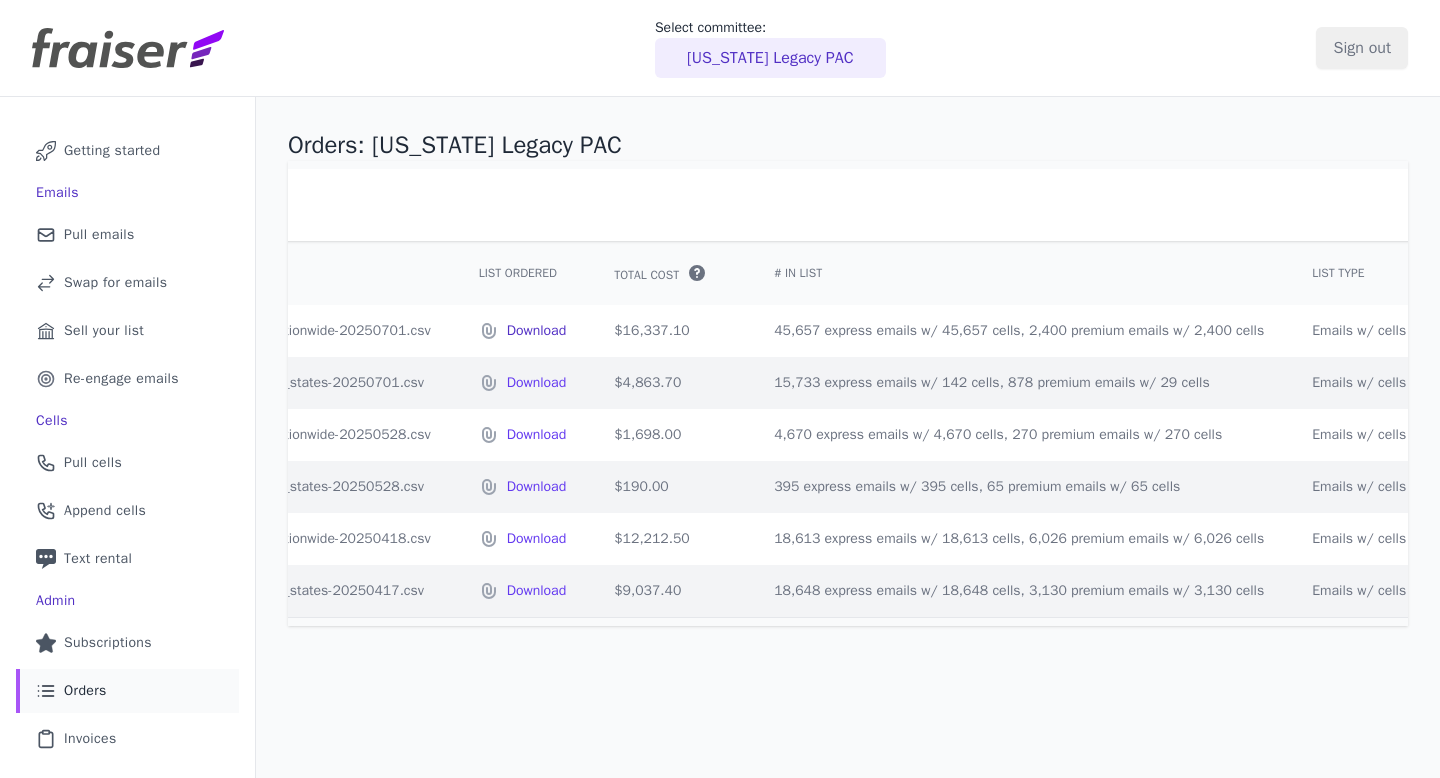 click on "Download" at bounding box center (537, 331) 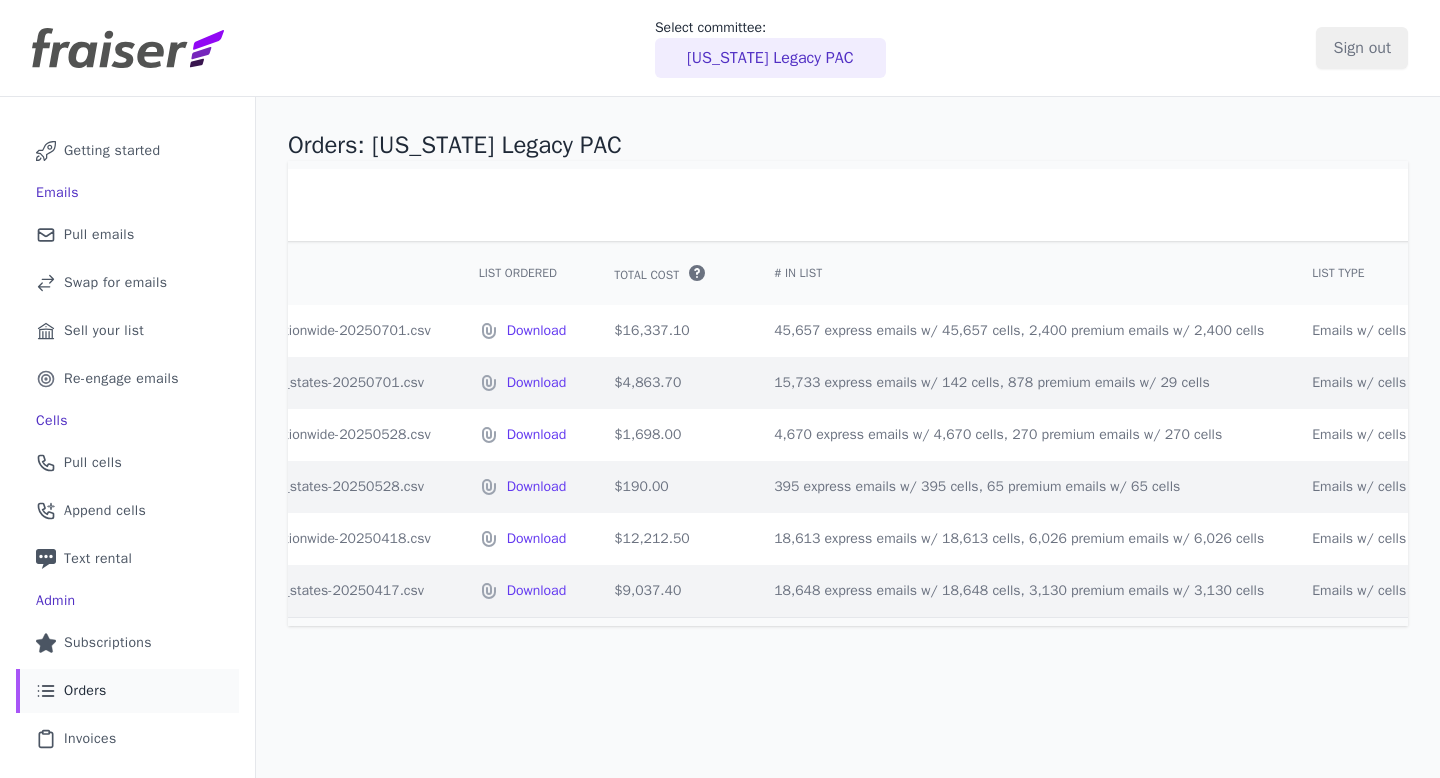 click on "[US_STATE] Legacy PAC" at bounding box center (770, 58) 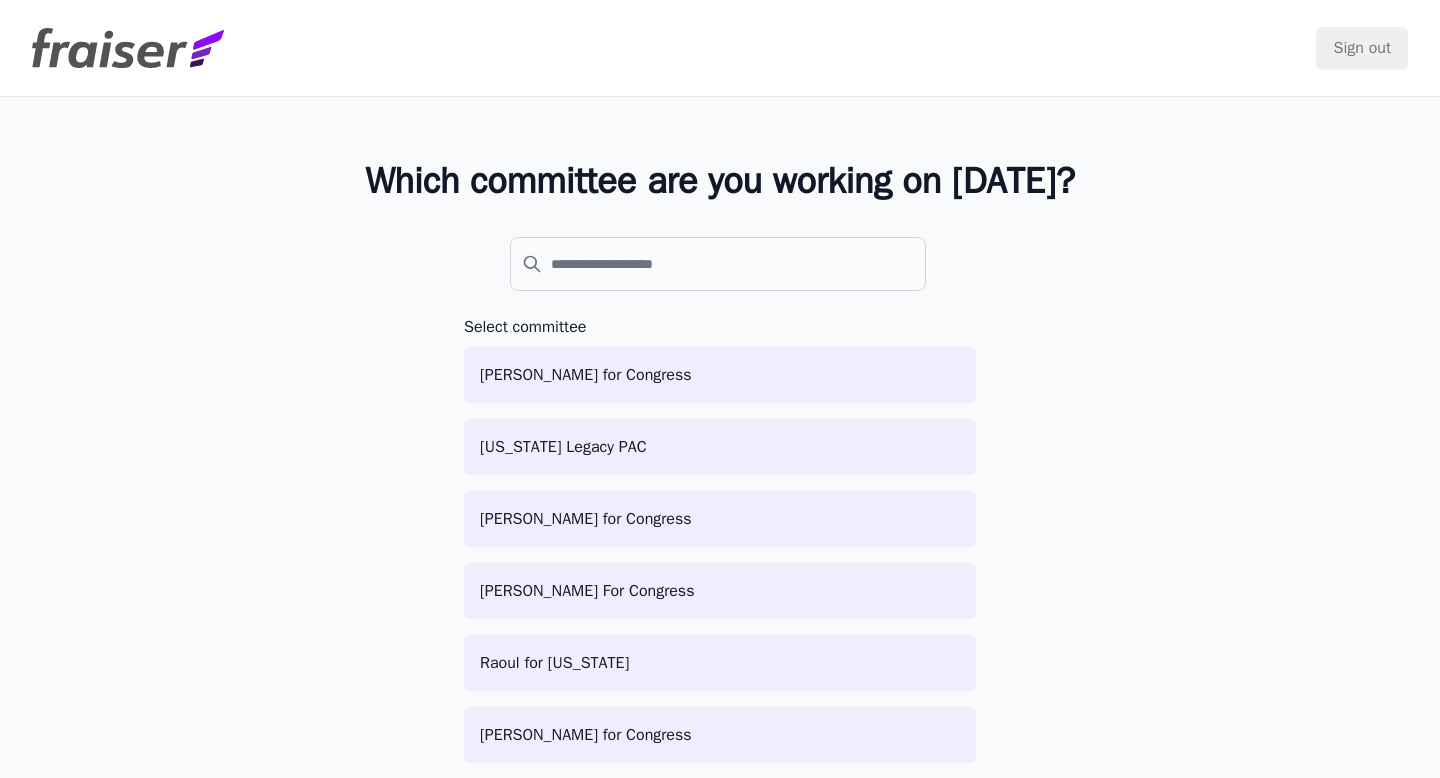 scroll, scrollTop: 0, scrollLeft: 0, axis: both 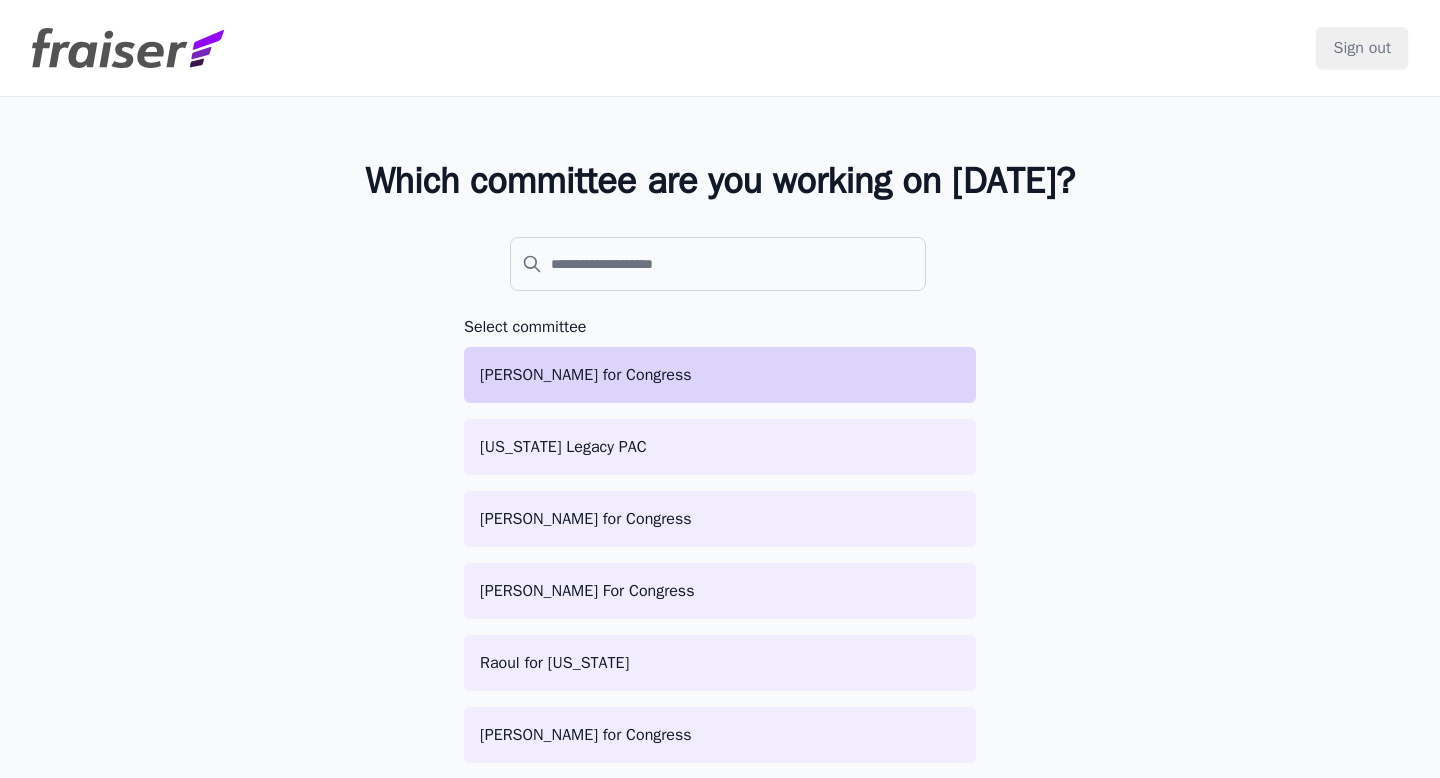 click on "[PERSON_NAME] for Congress" at bounding box center [720, 375] 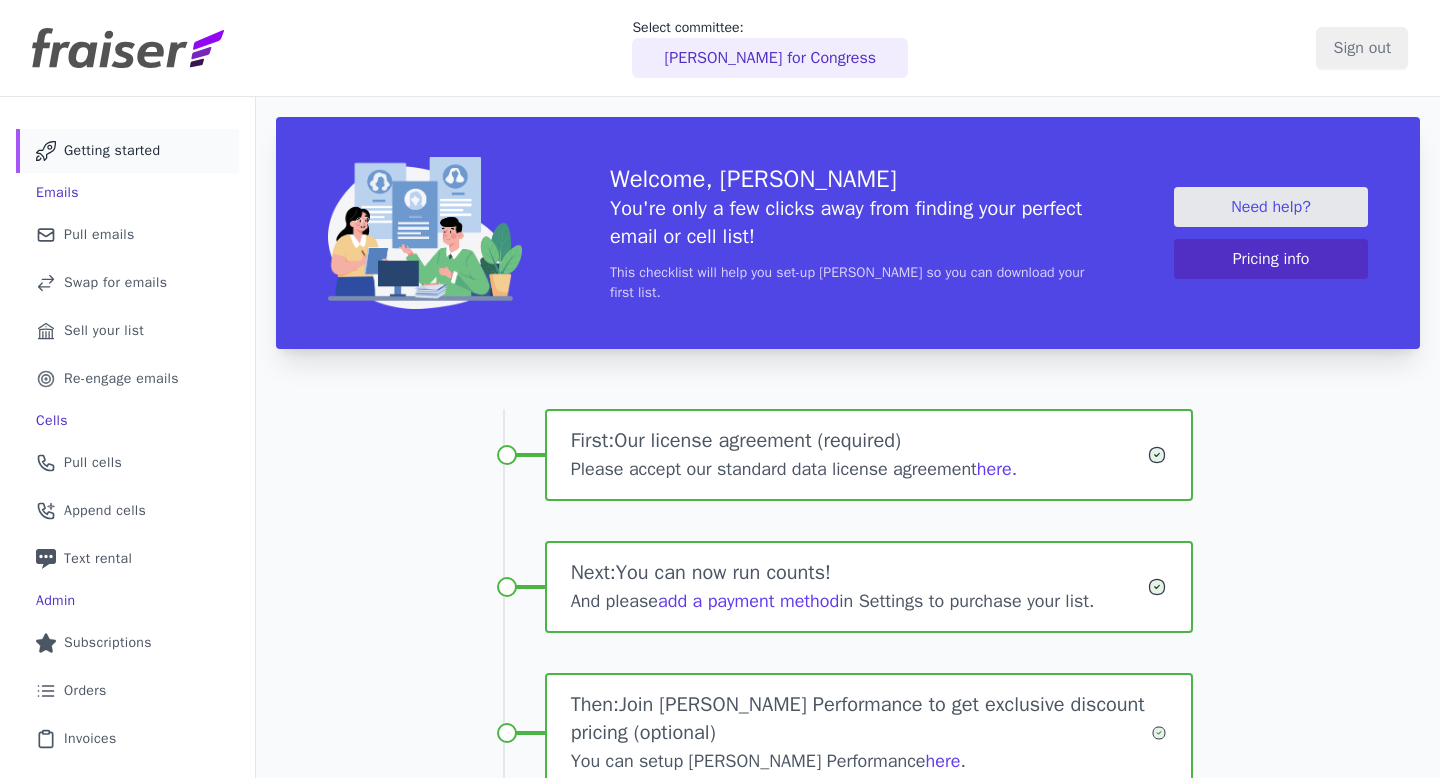 scroll, scrollTop: 0, scrollLeft: 0, axis: both 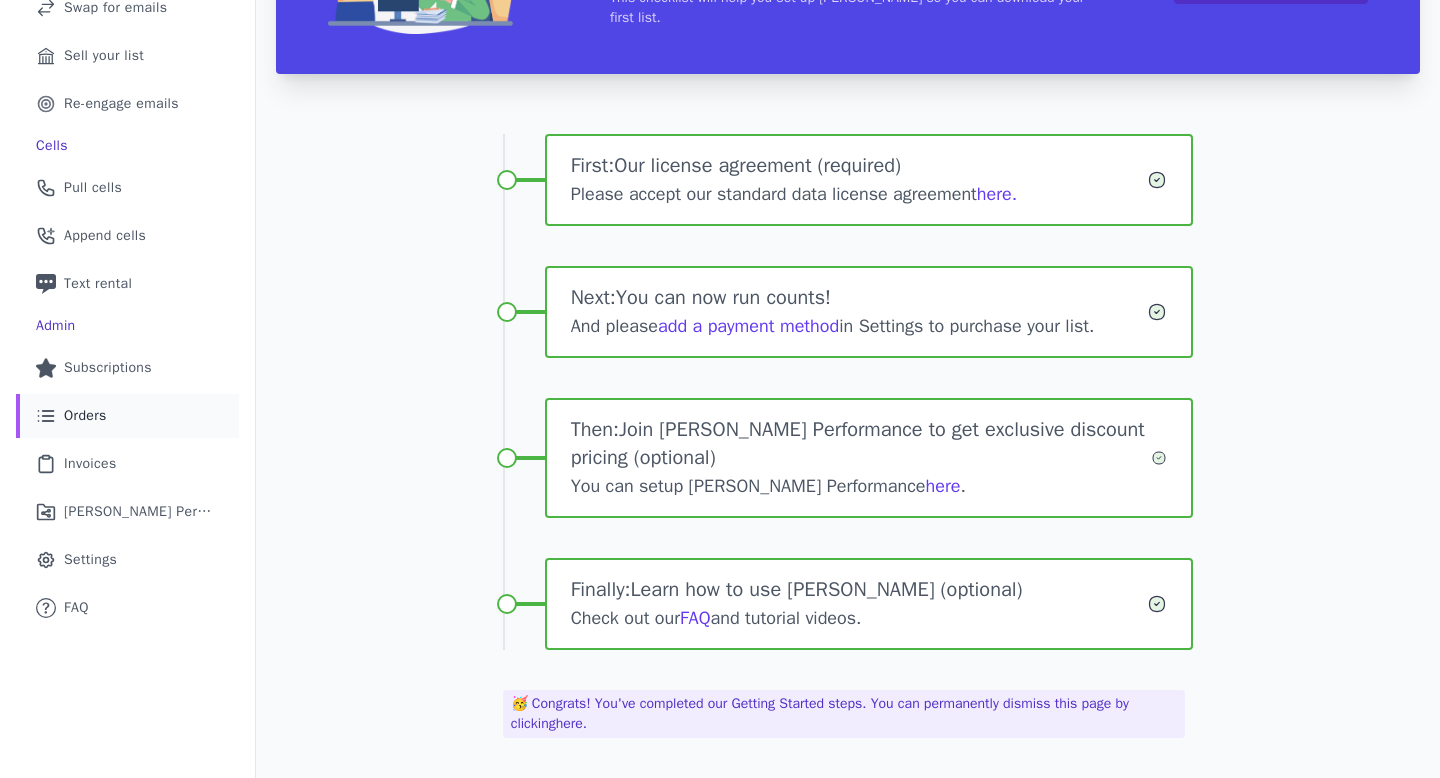 click on "List Icon Outline of bulleted list
Orders" at bounding box center (127, 416) 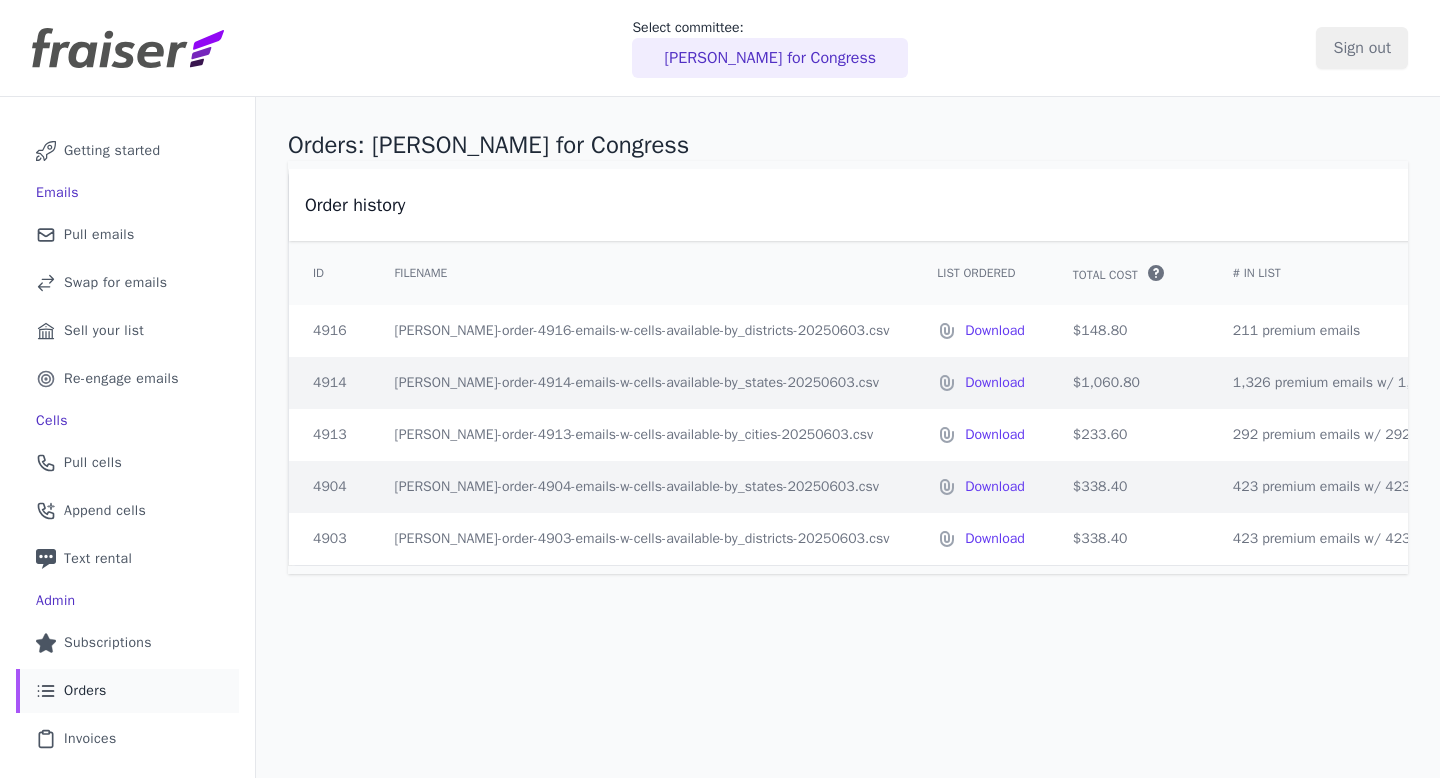 scroll, scrollTop: 0, scrollLeft: 0, axis: both 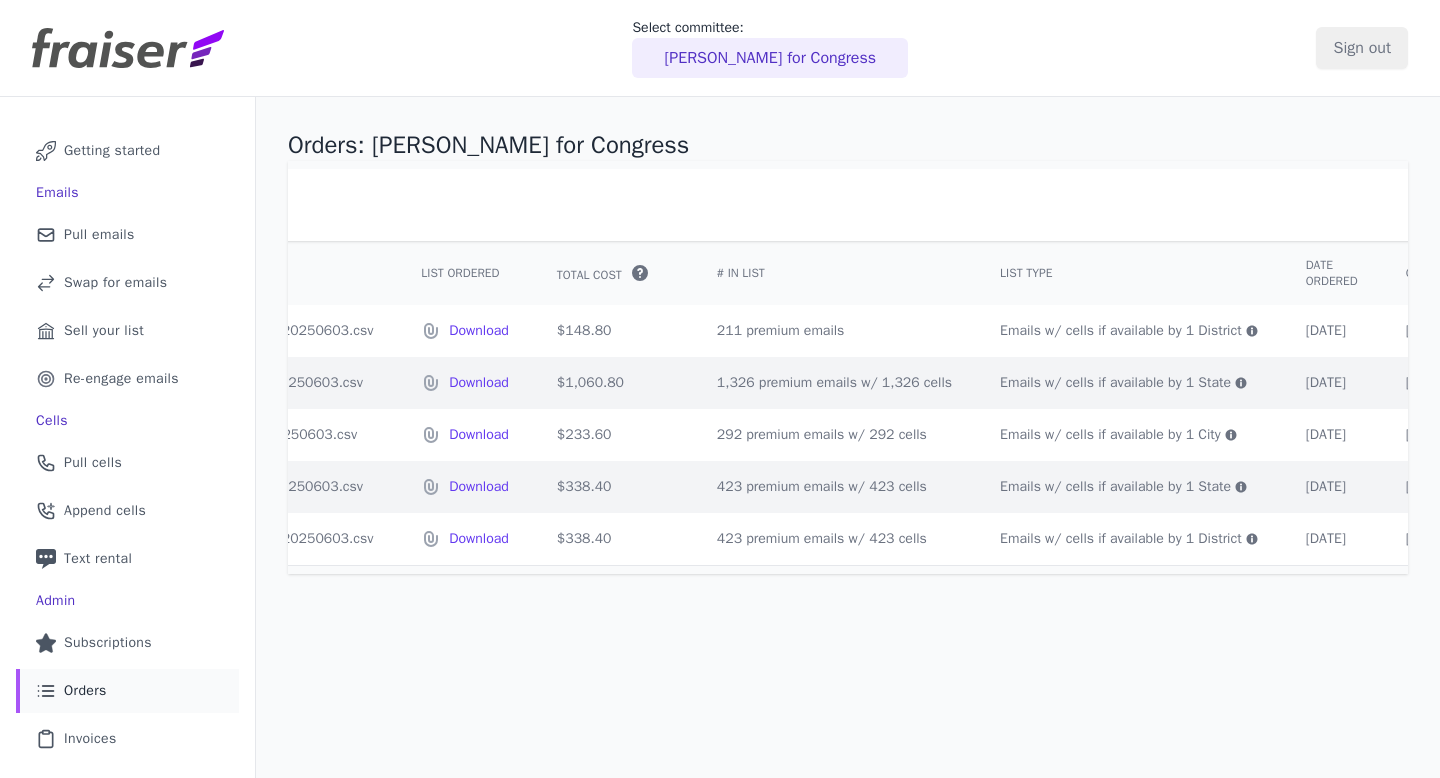 click on "Select committee:
[PERSON_NAME] for Congress
Sign out" at bounding box center (720, 48) 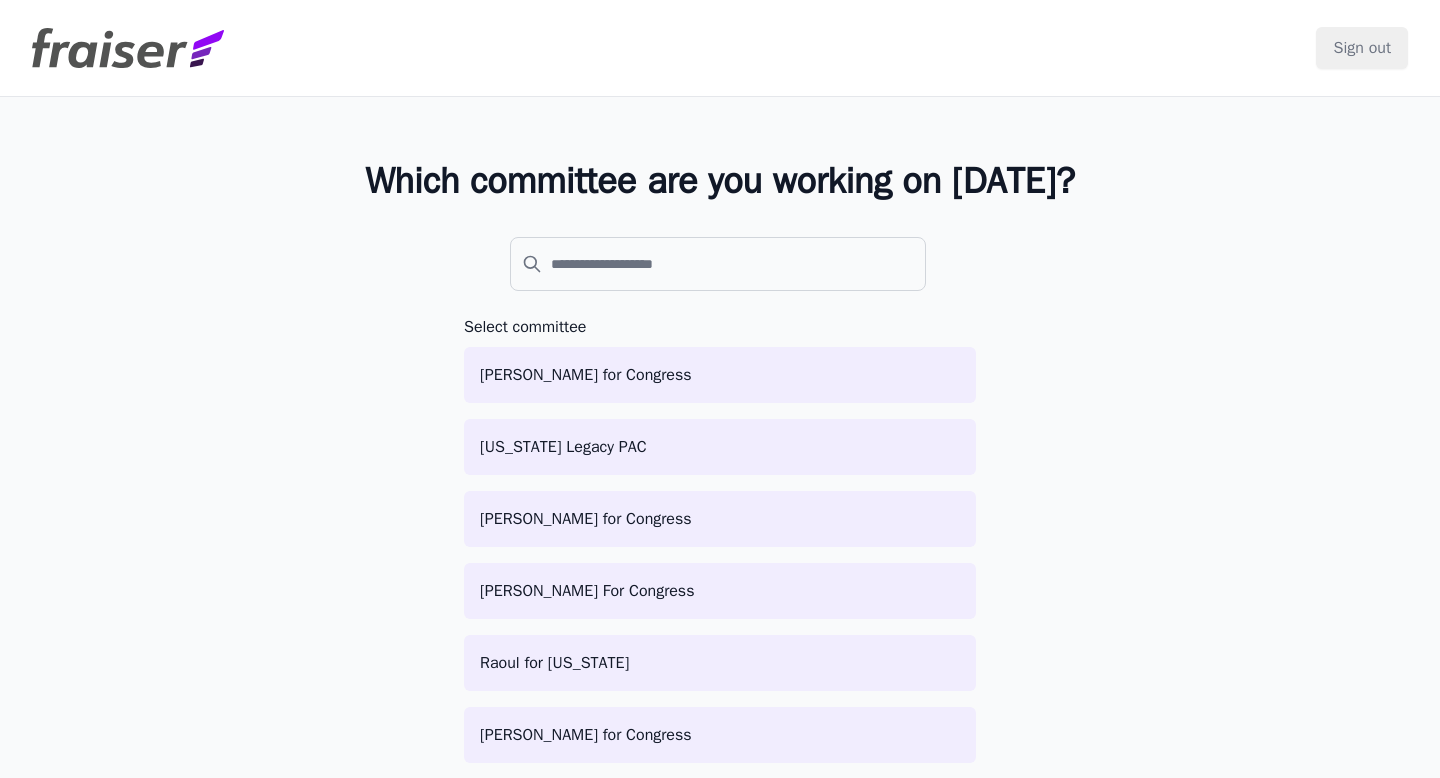 scroll, scrollTop: 0, scrollLeft: 0, axis: both 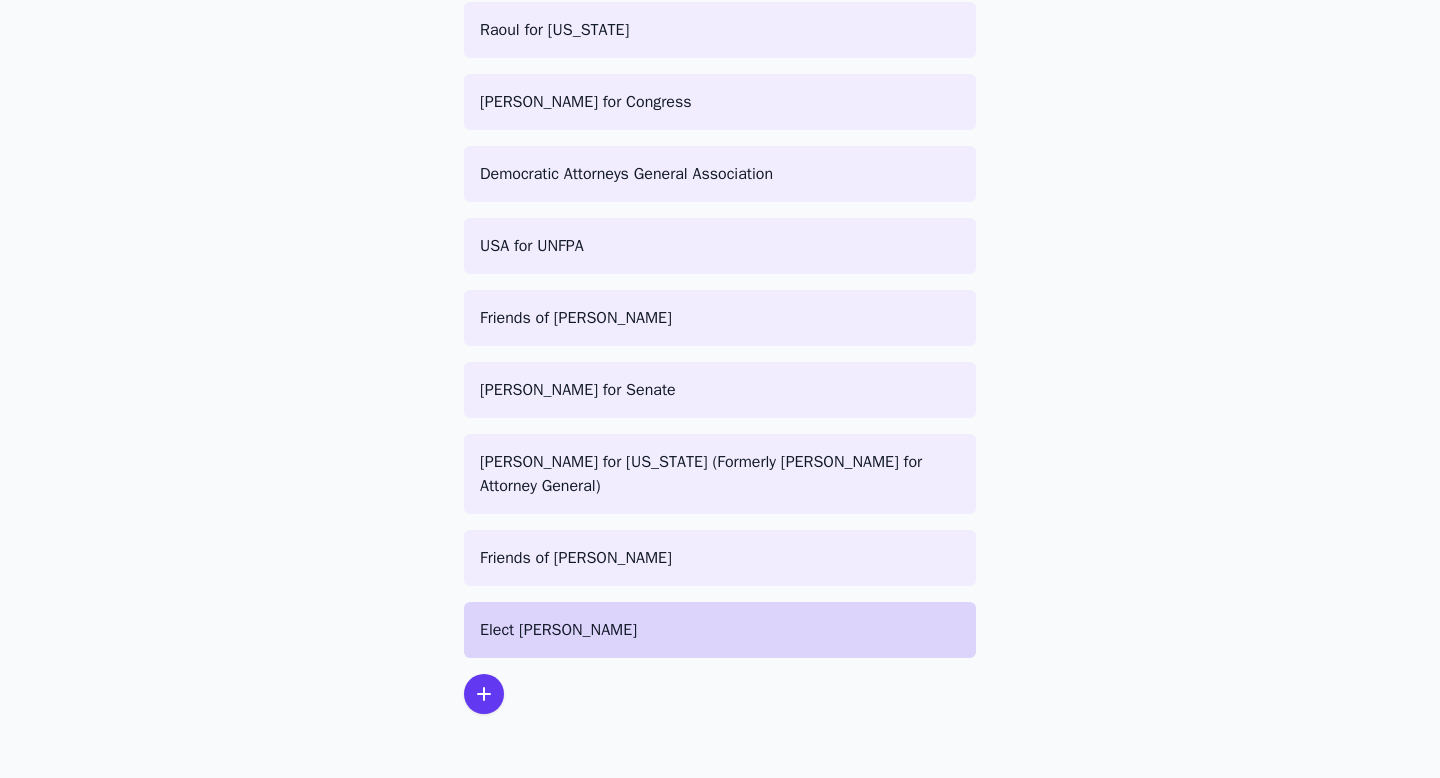 click on "Elect [PERSON_NAME]" at bounding box center (720, 630) 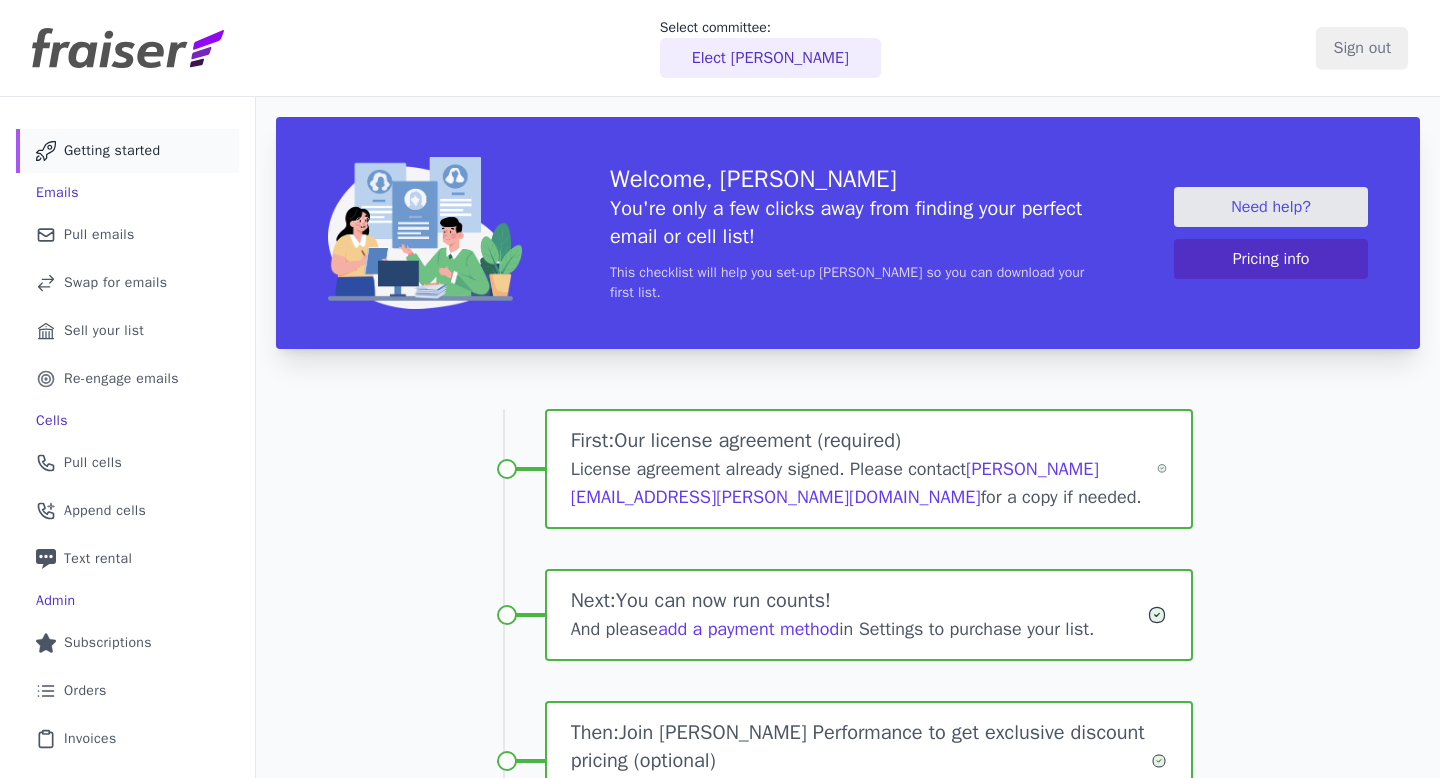 scroll, scrollTop: 0, scrollLeft: 0, axis: both 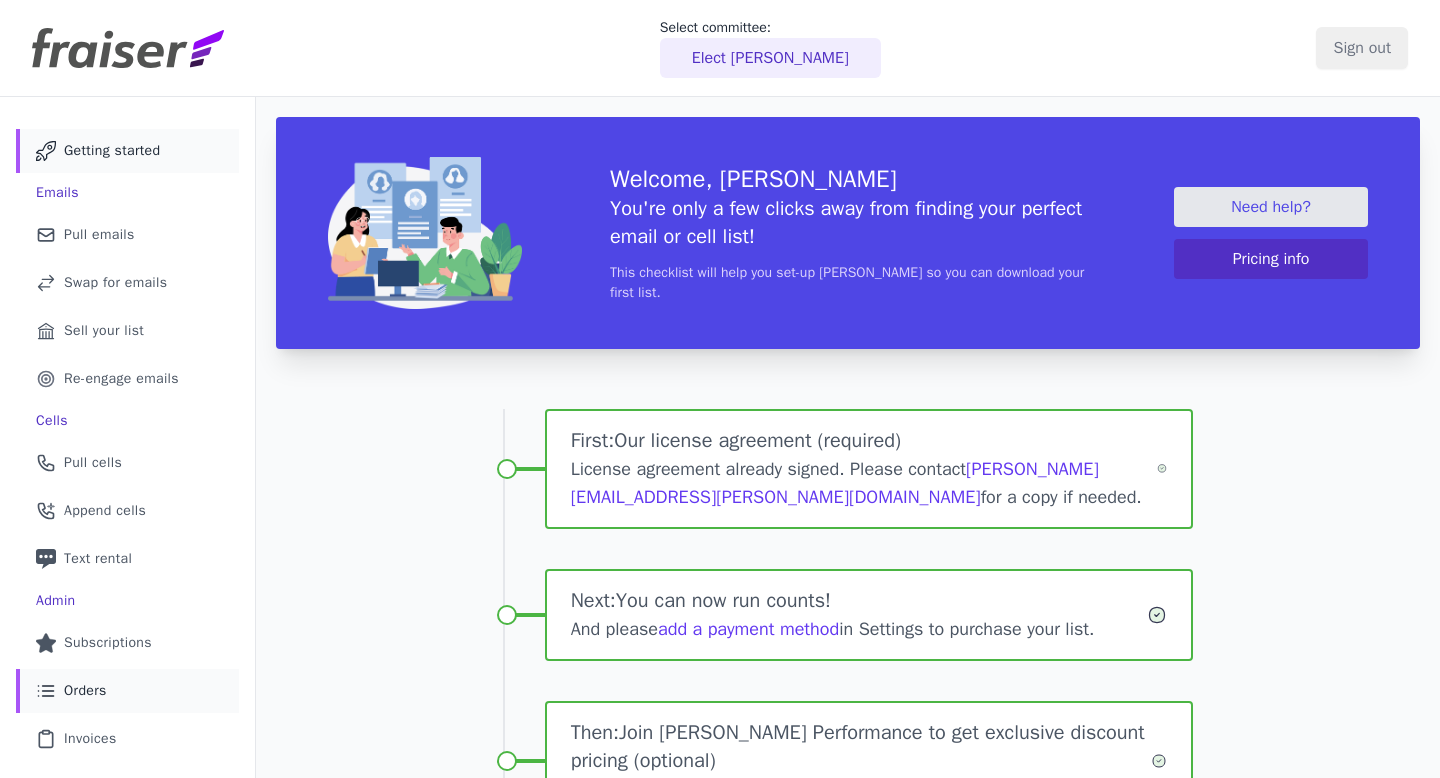 click on "List Icon Outline of bulleted list
Orders" at bounding box center [127, 691] 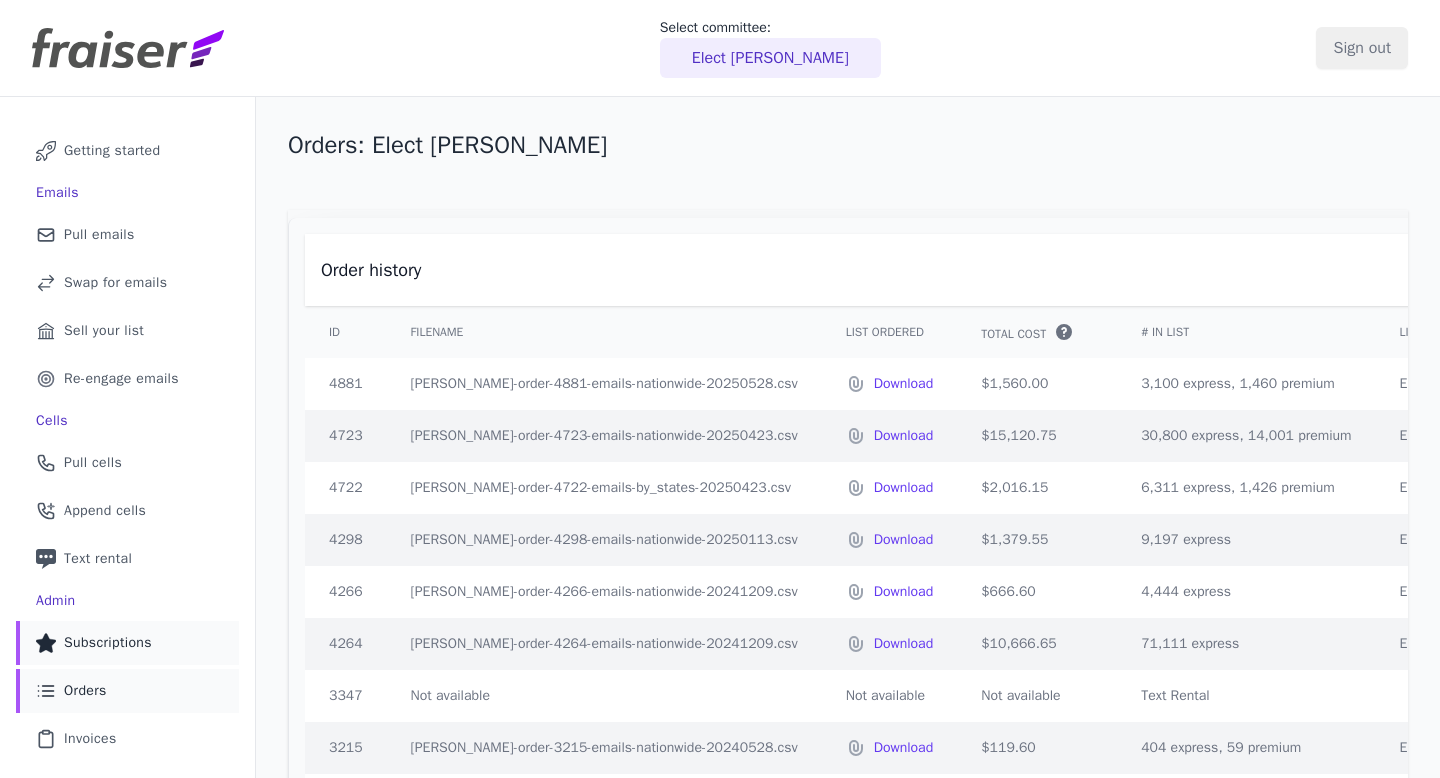 scroll, scrollTop: 0, scrollLeft: 0, axis: both 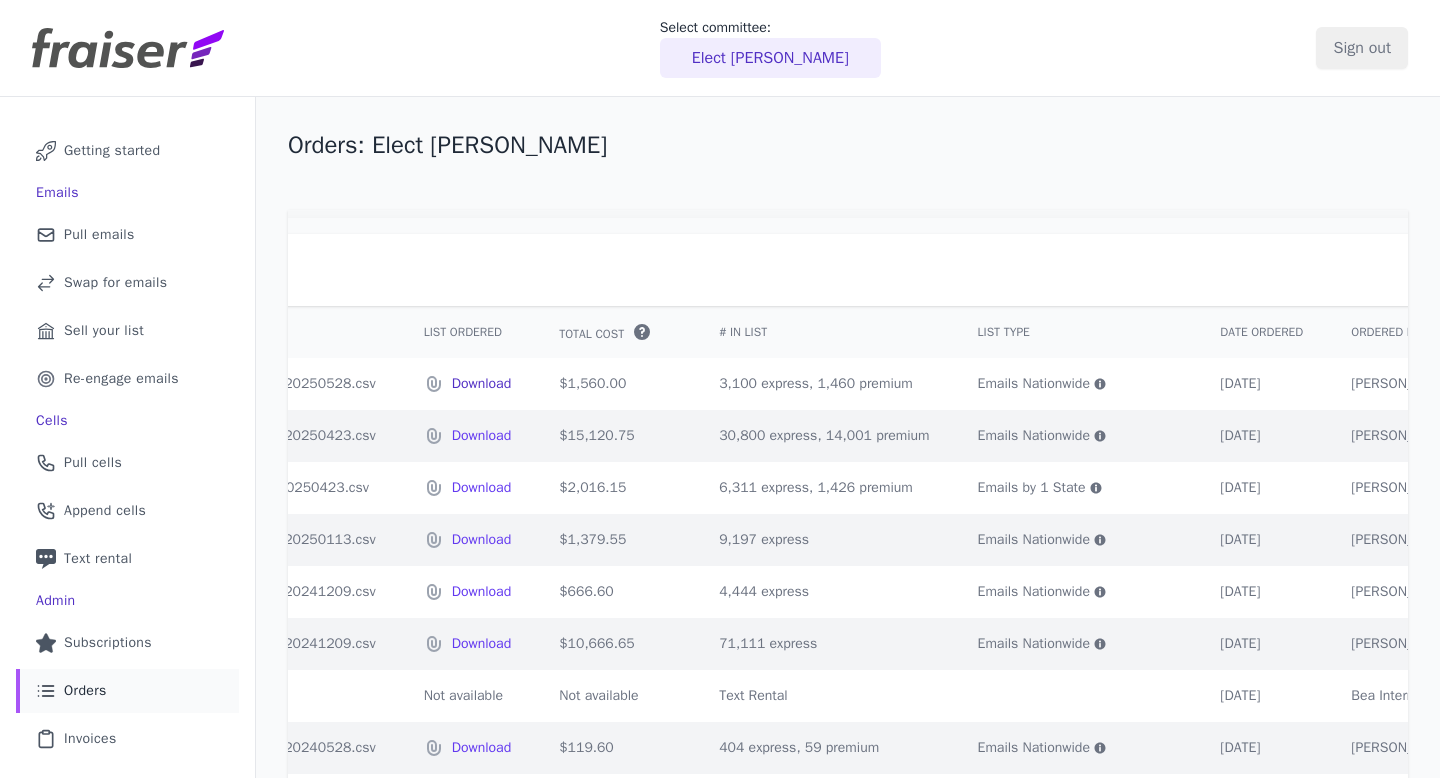 click on "Download" at bounding box center (482, 384) 